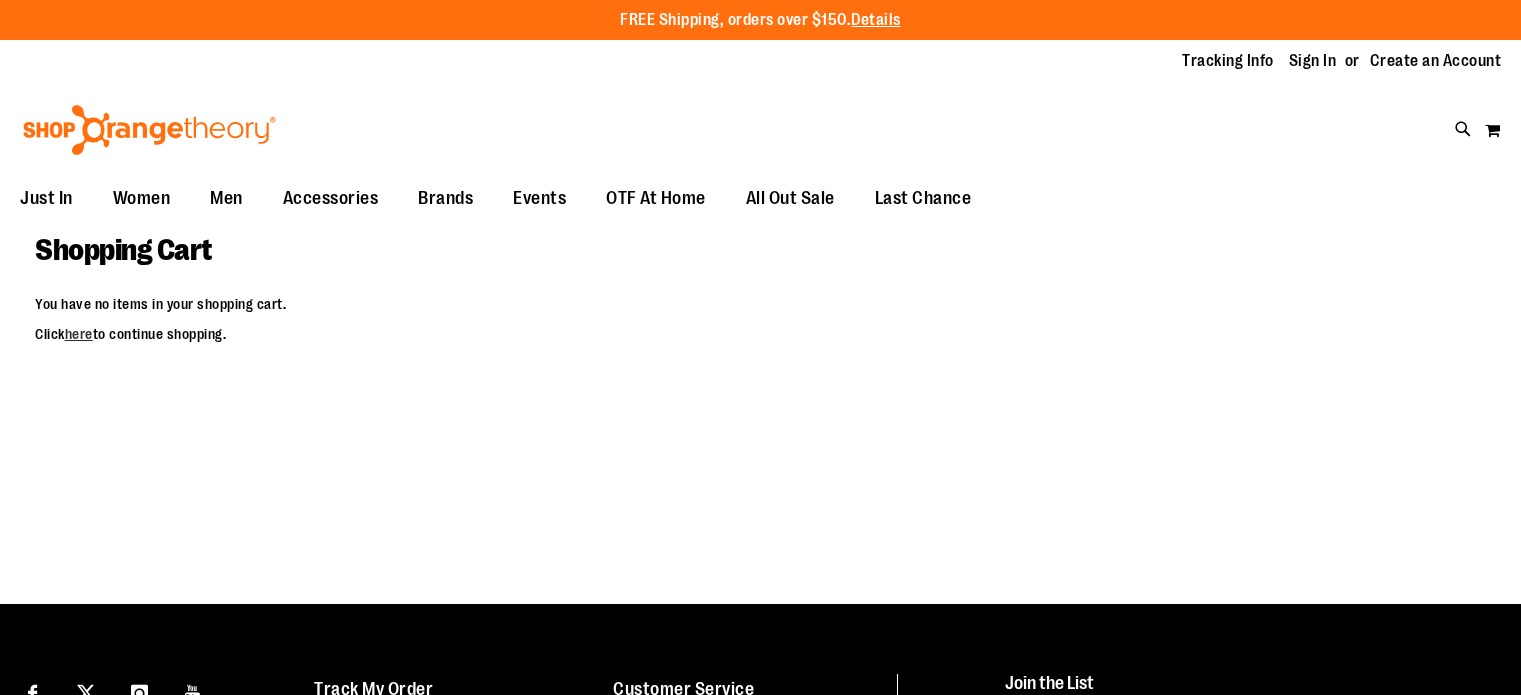 scroll, scrollTop: 0, scrollLeft: 0, axis: both 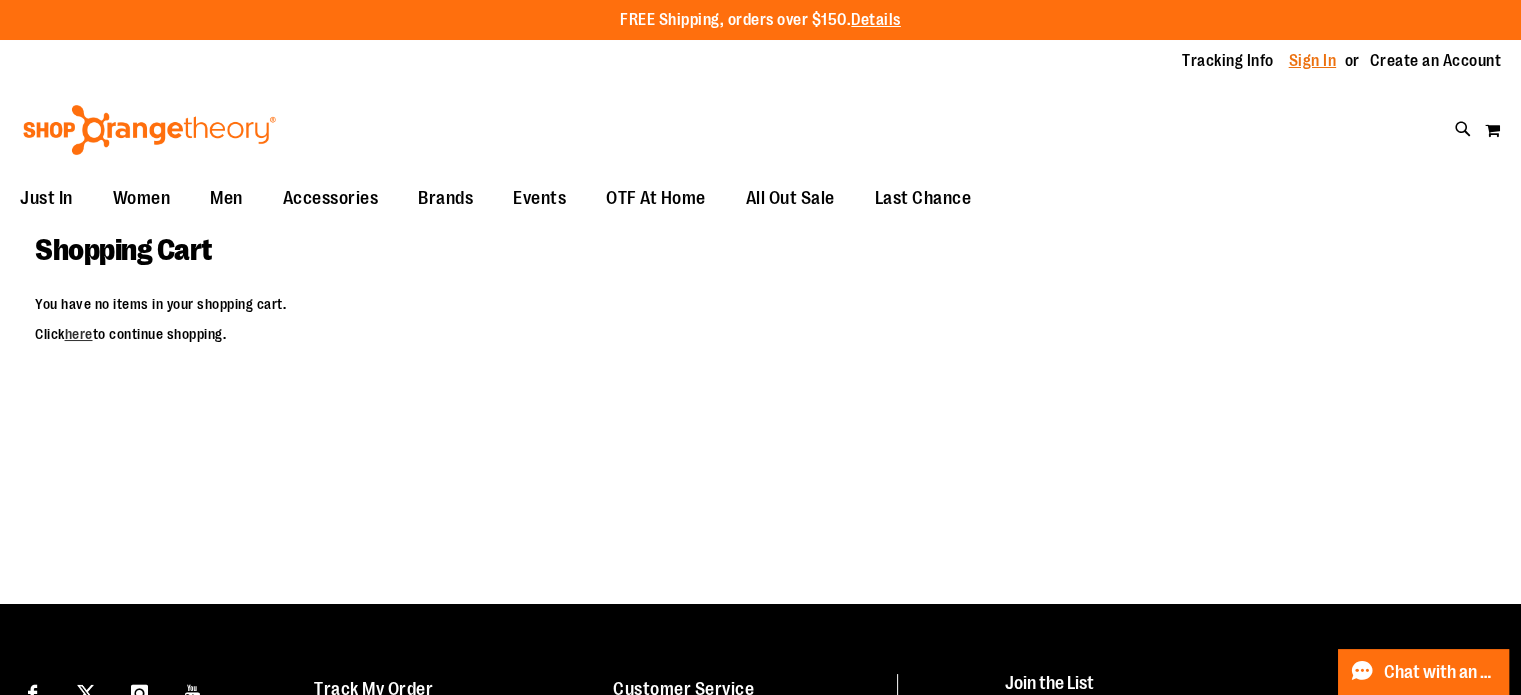 click on "Sign In" at bounding box center (1313, 61) 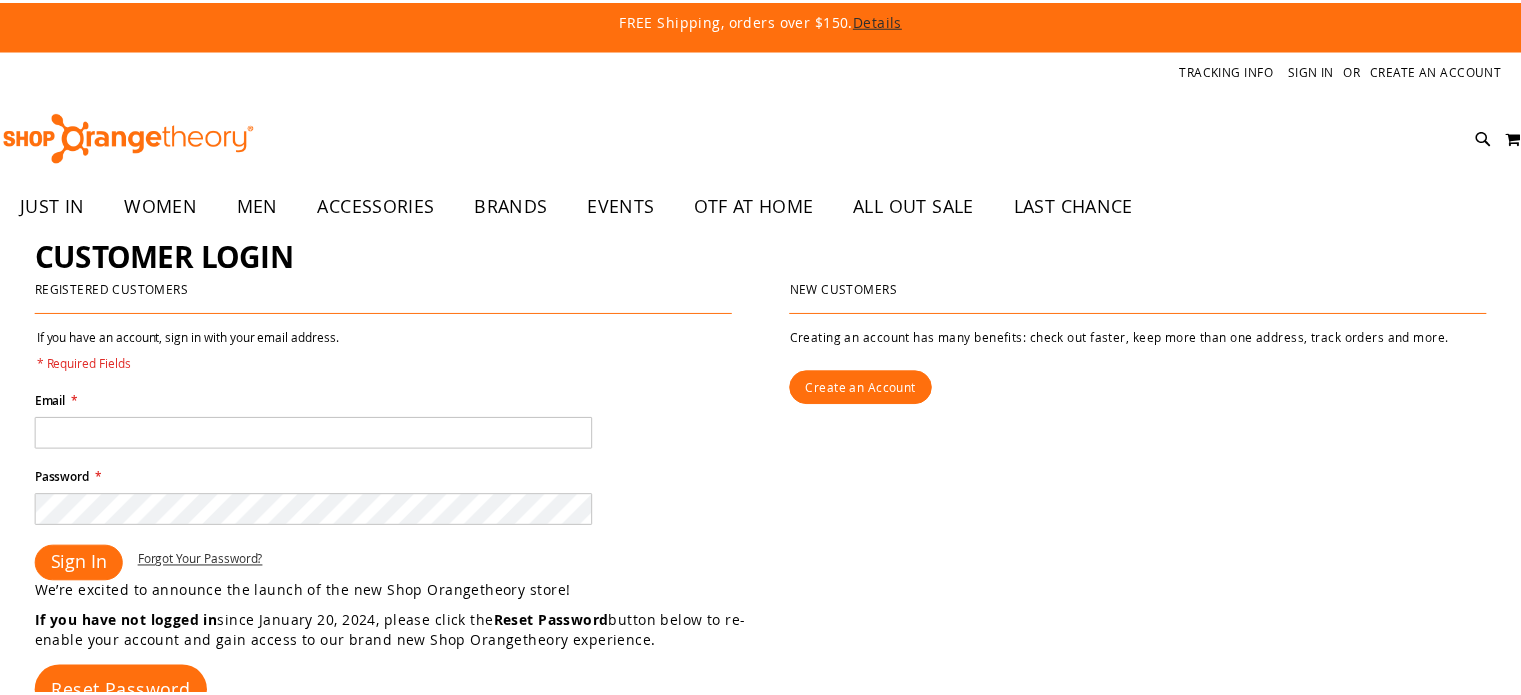 scroll, scrollTop: 0, scrollLeft: 0, axis: both 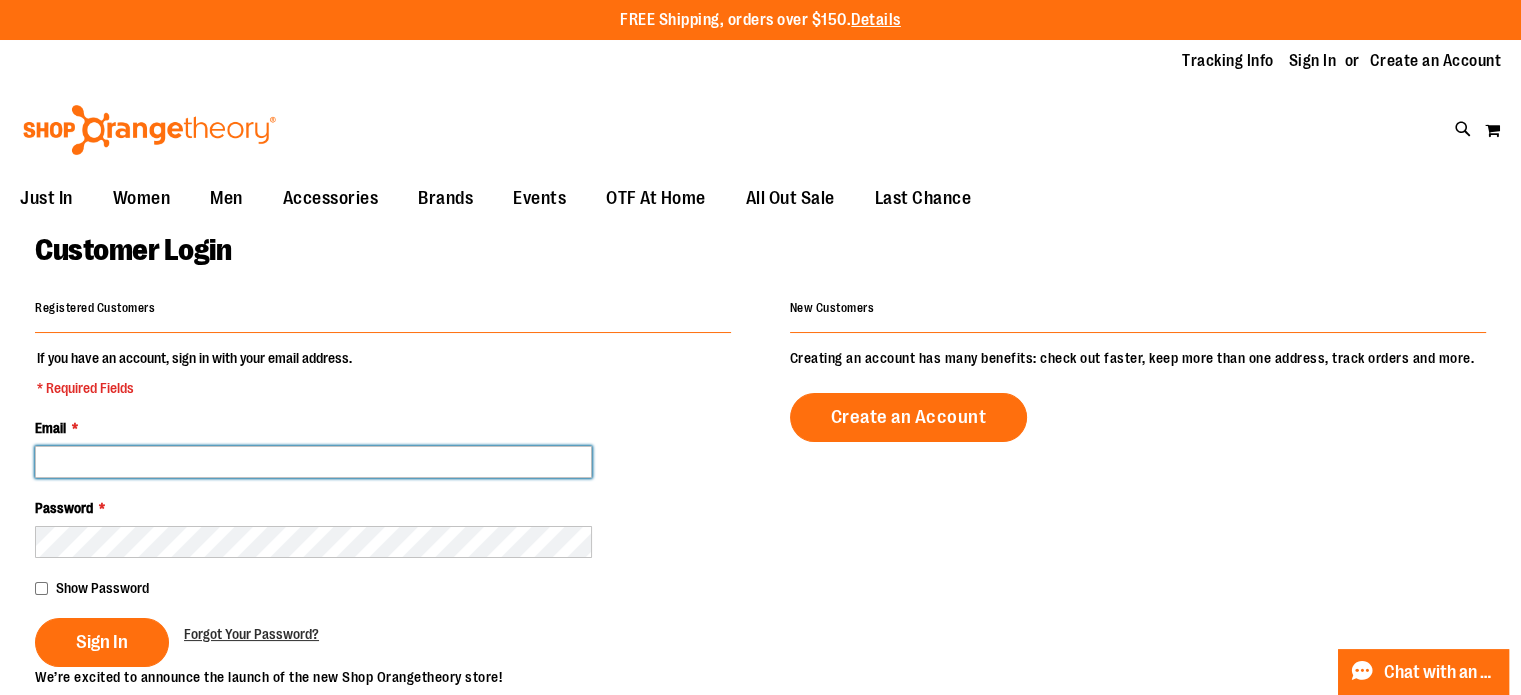 click on "Email *" at bounding box center (313, 462) 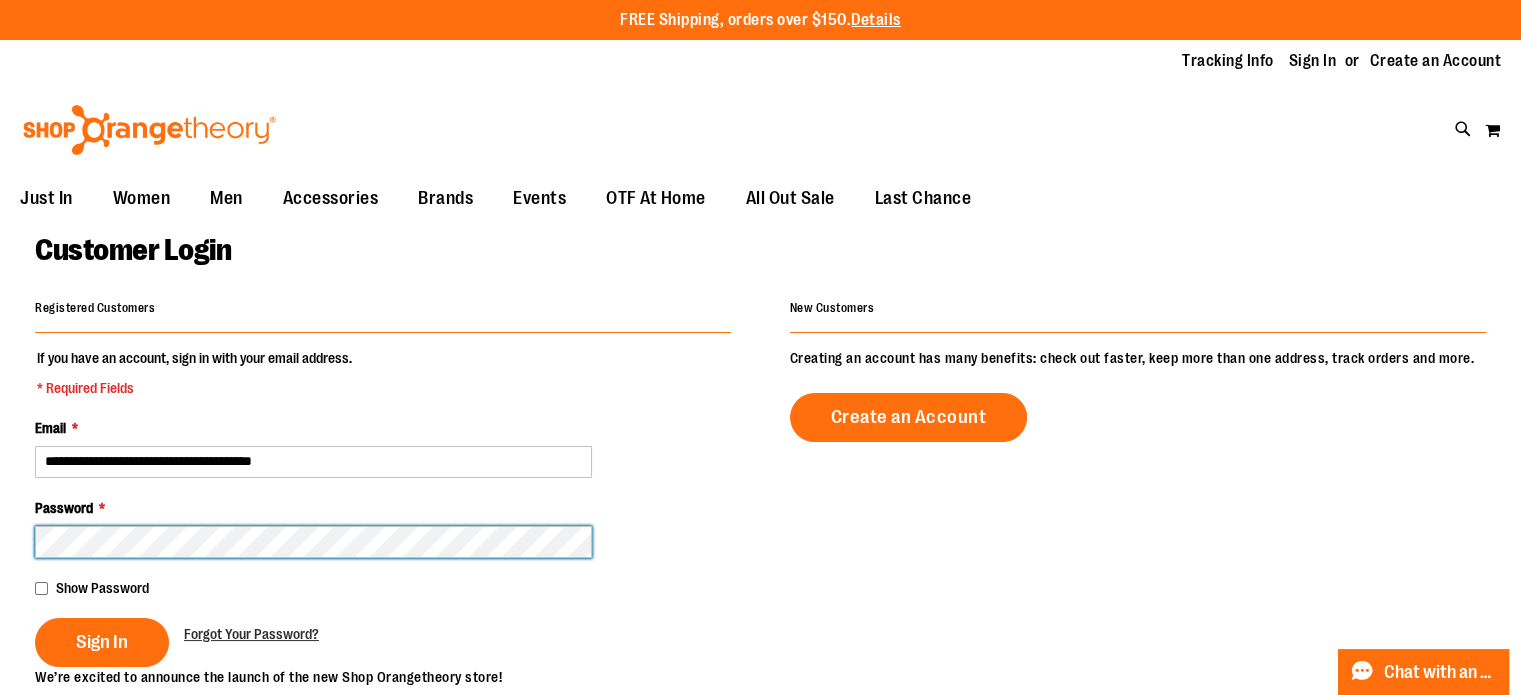 click on "Sign In" at bounding box center (102, 642) 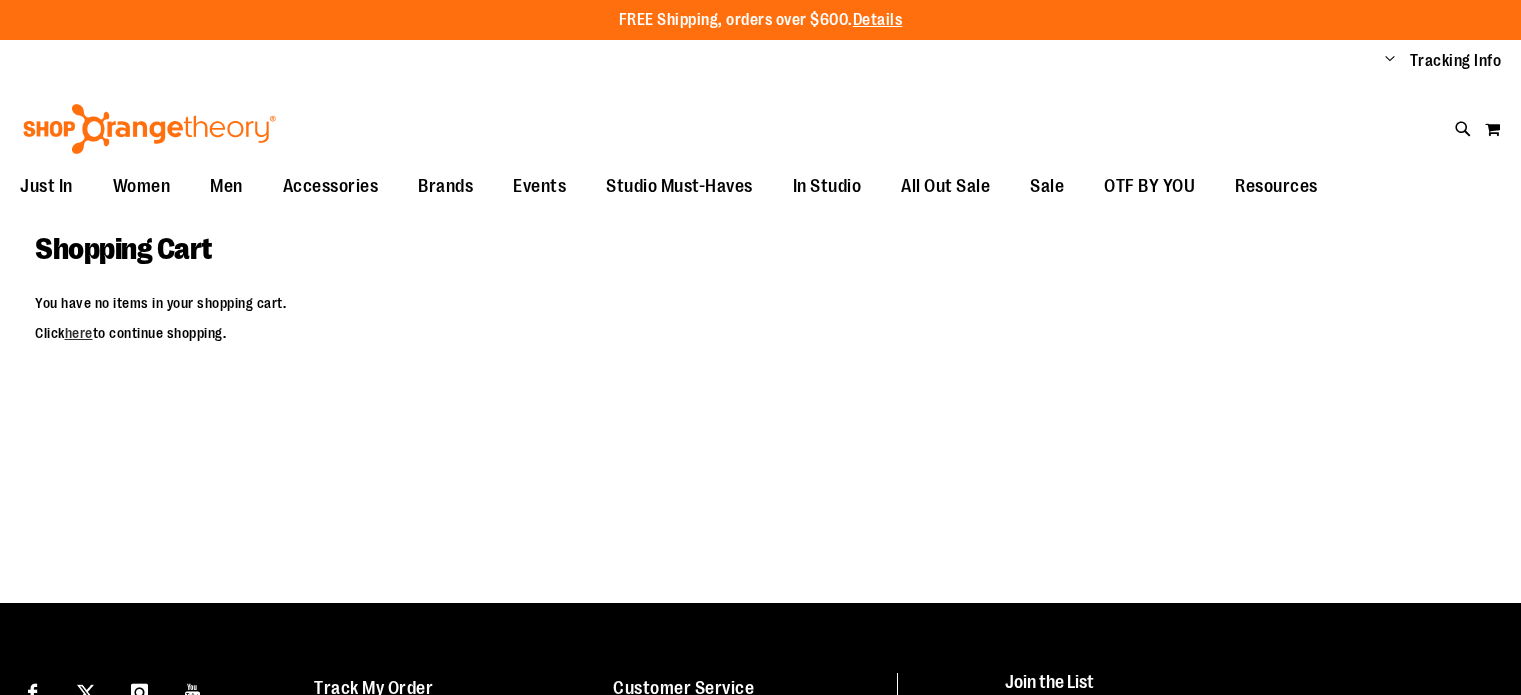 scroll, scrollTop: 0, scrollLeft: 0, axis: both 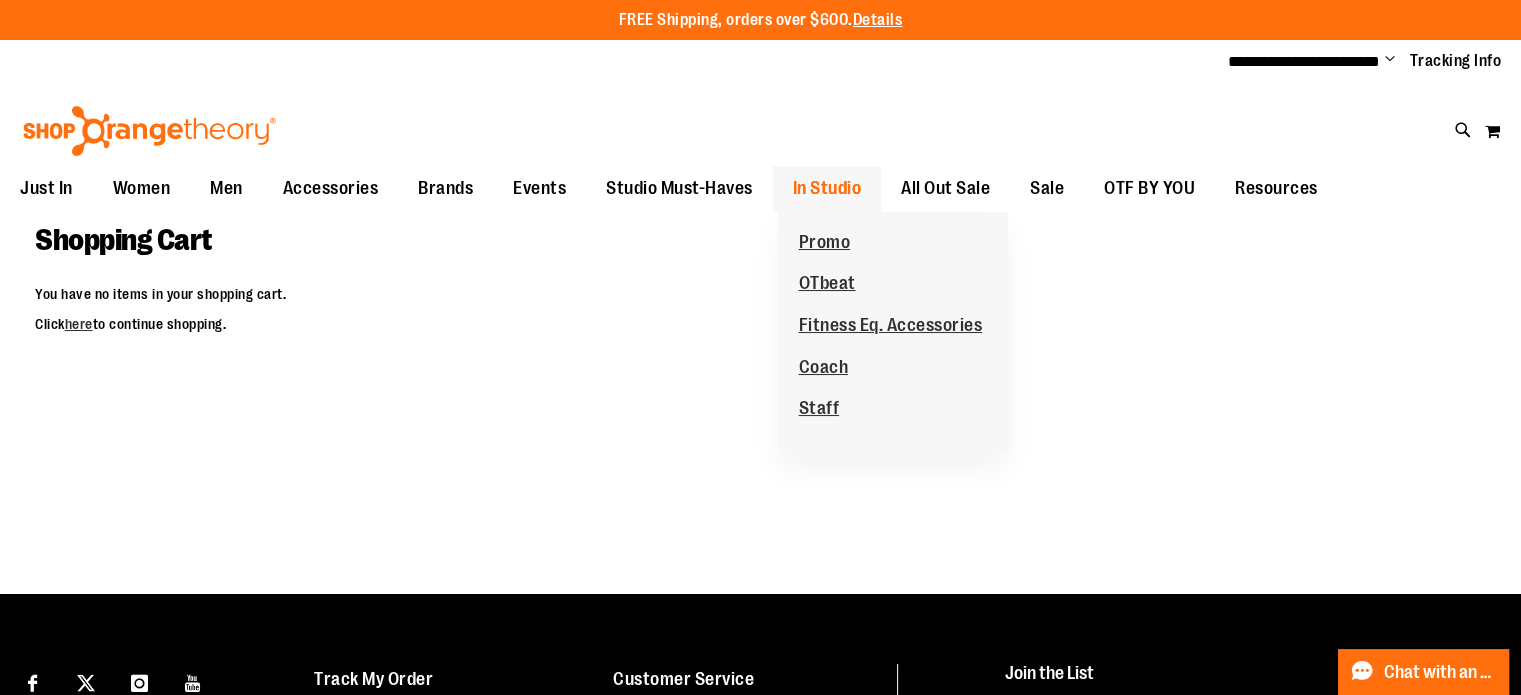 click on "In Studio" at bounding box center (827, 188) 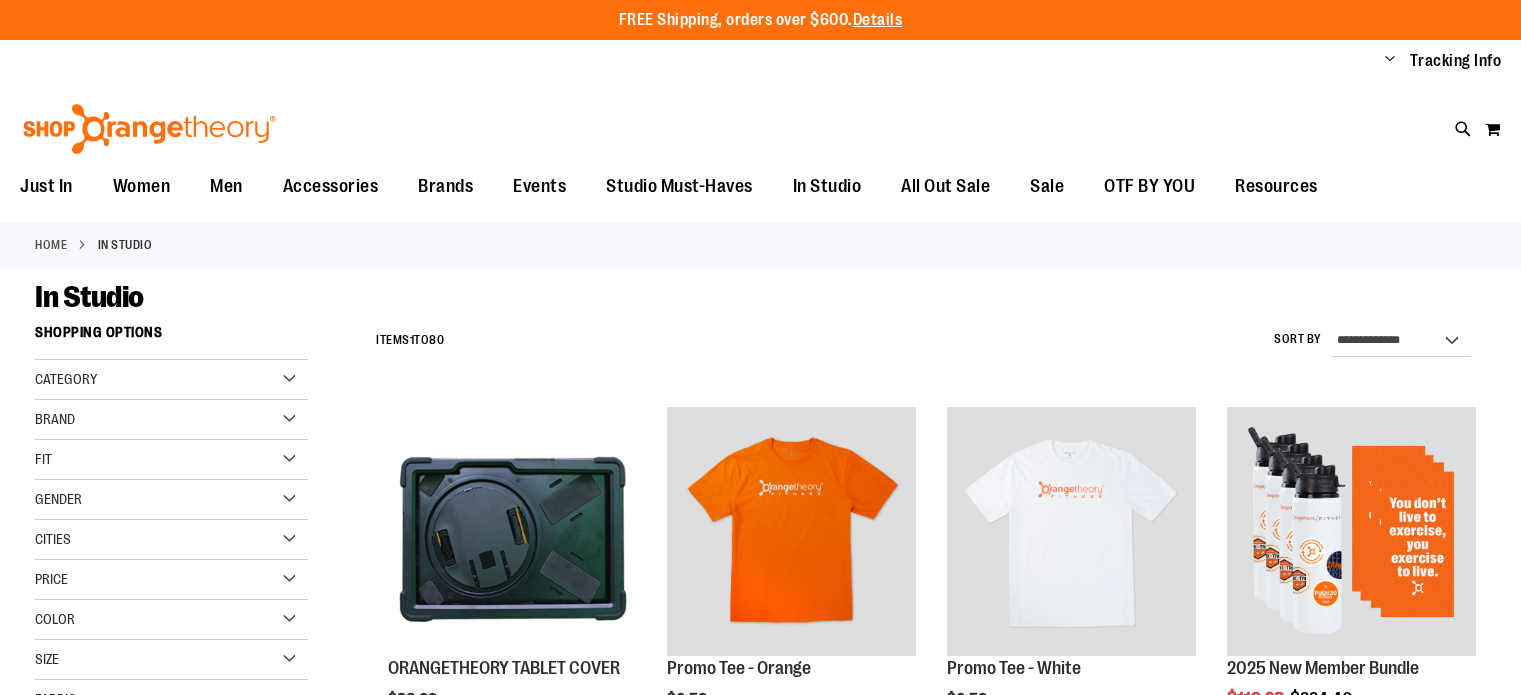scroll, scrollTop: 0, scrollLeft: 0, axis: both 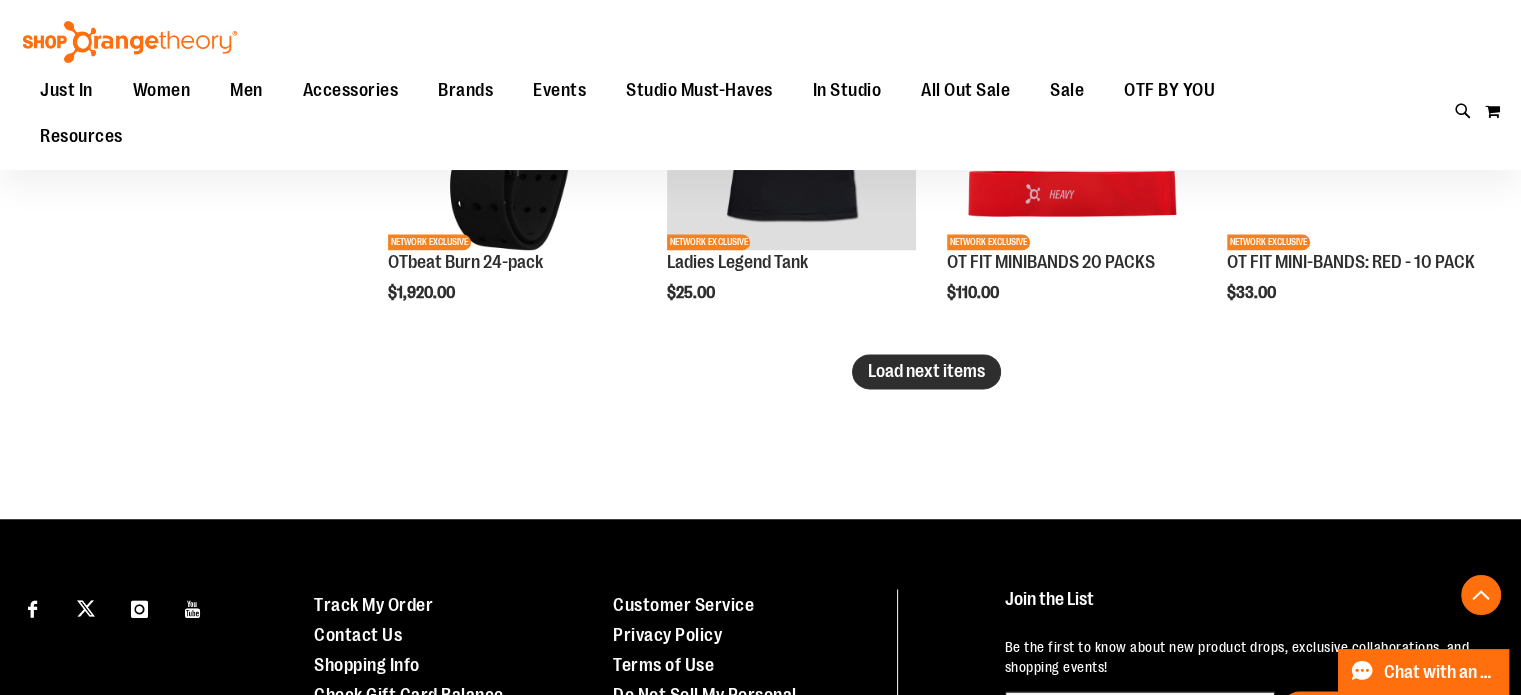 click on "Load next items" at bounding box center (926, 371) 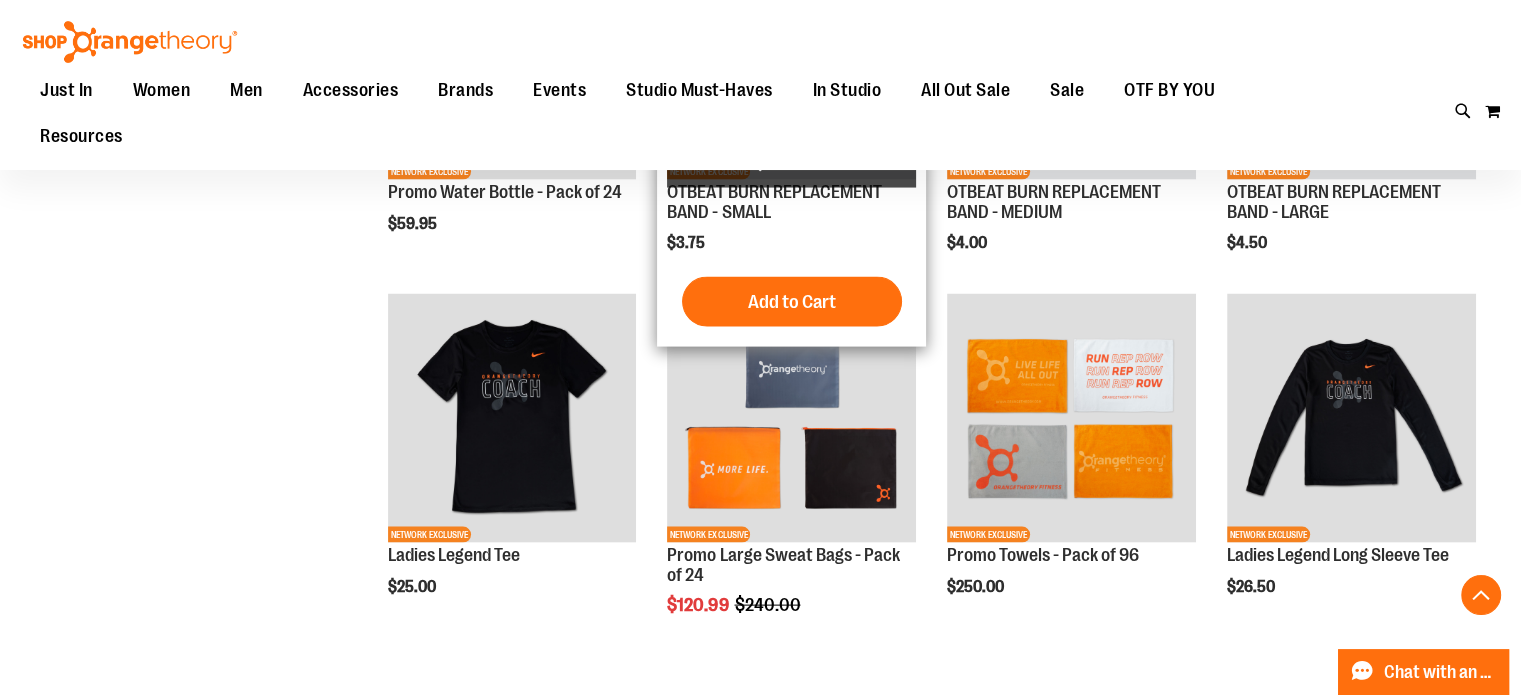 scroll, scrollTop: 4100, scrollLeft: 0, axis: vertical 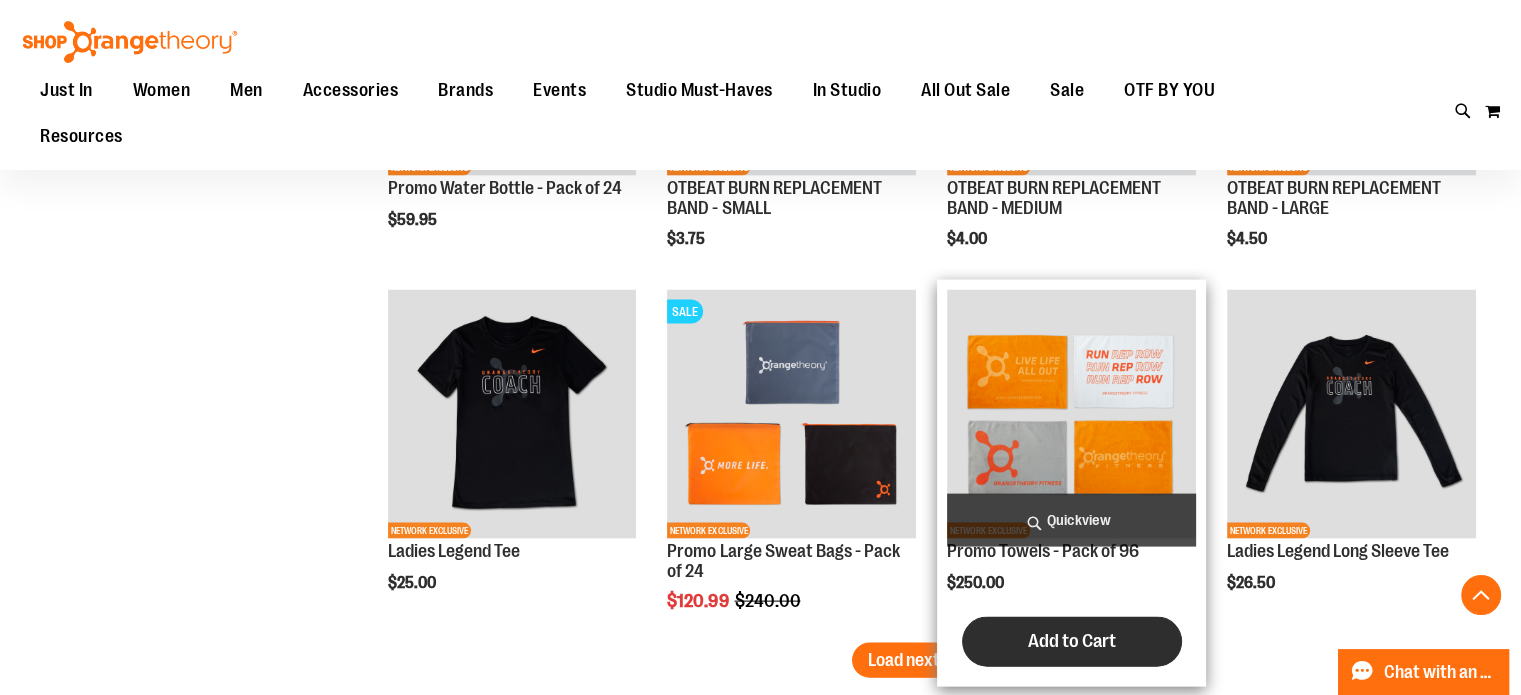click on "Add to Cart" at bounding box center (1072, 642) 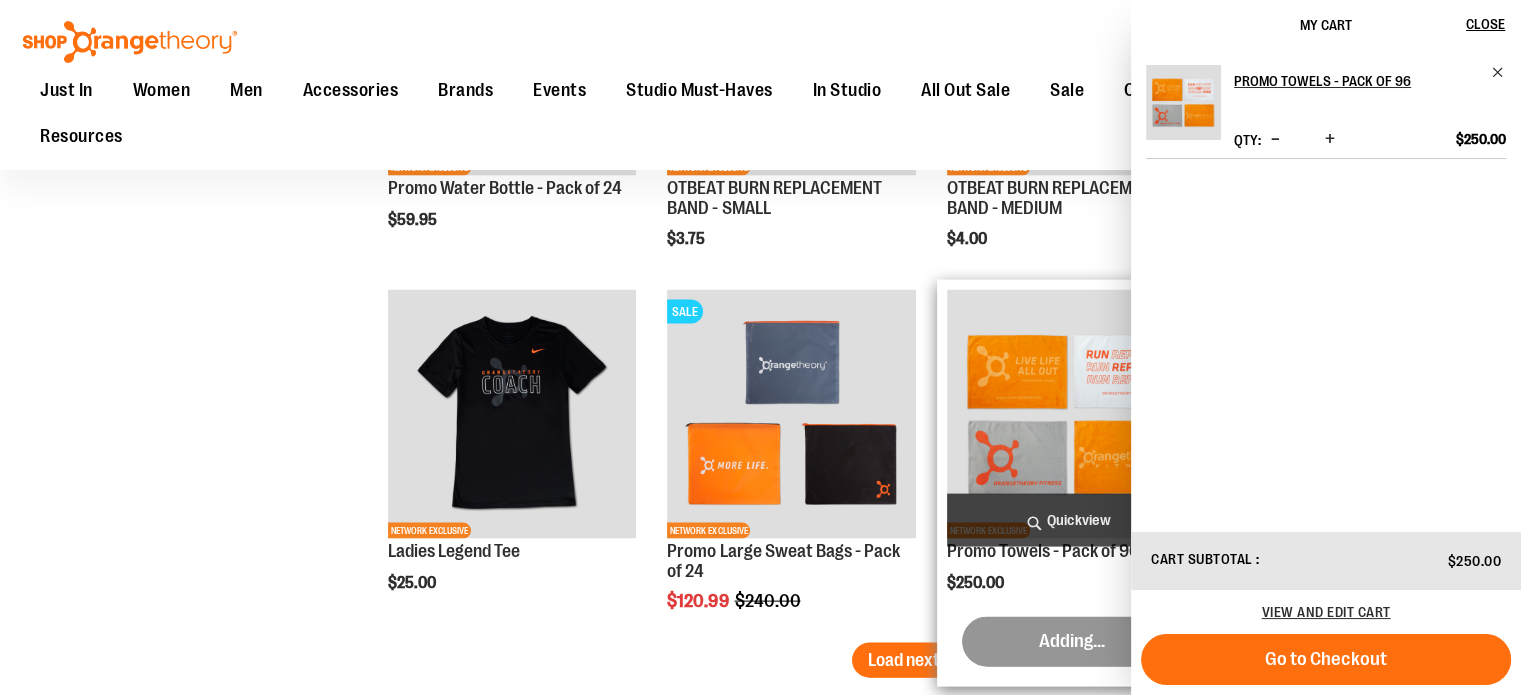 click on "Adding..." at bounding box center [1072, 642] 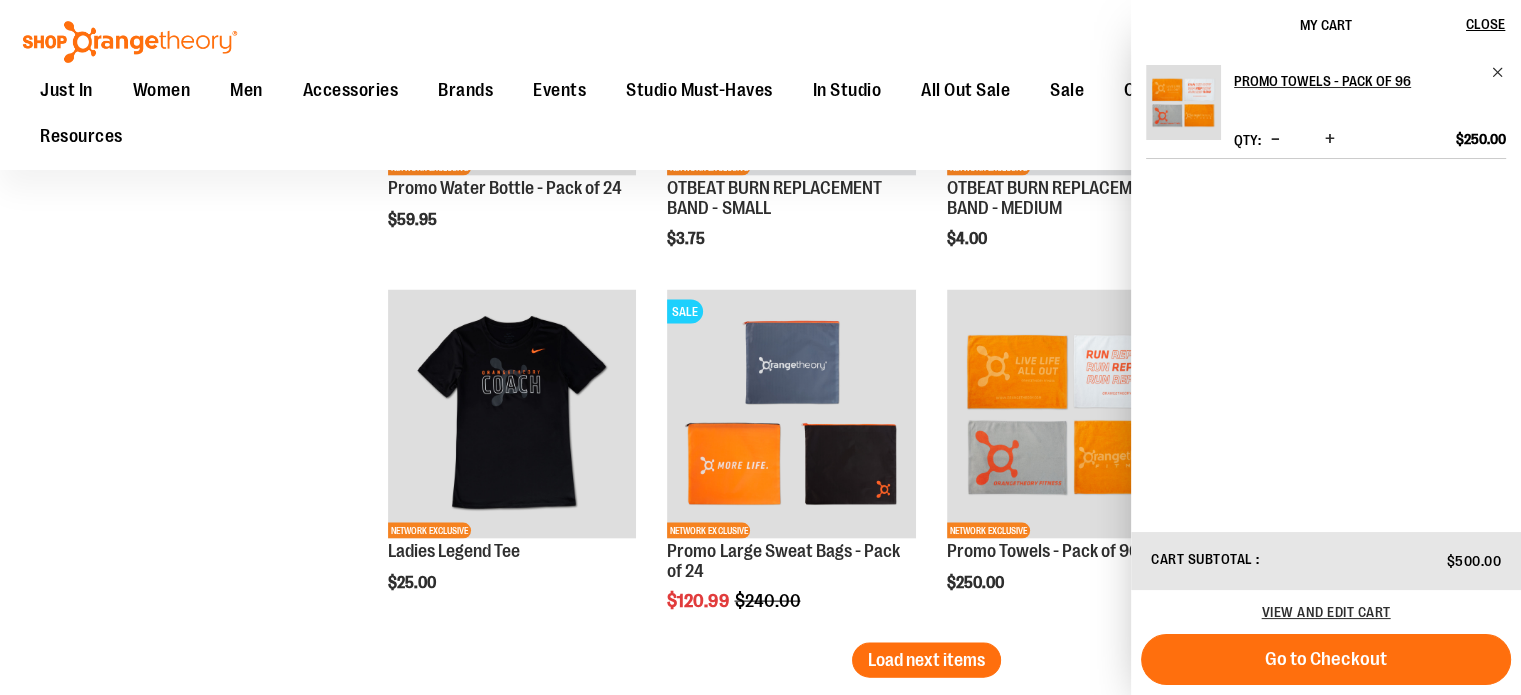 click at bounding box center (1275, 139) 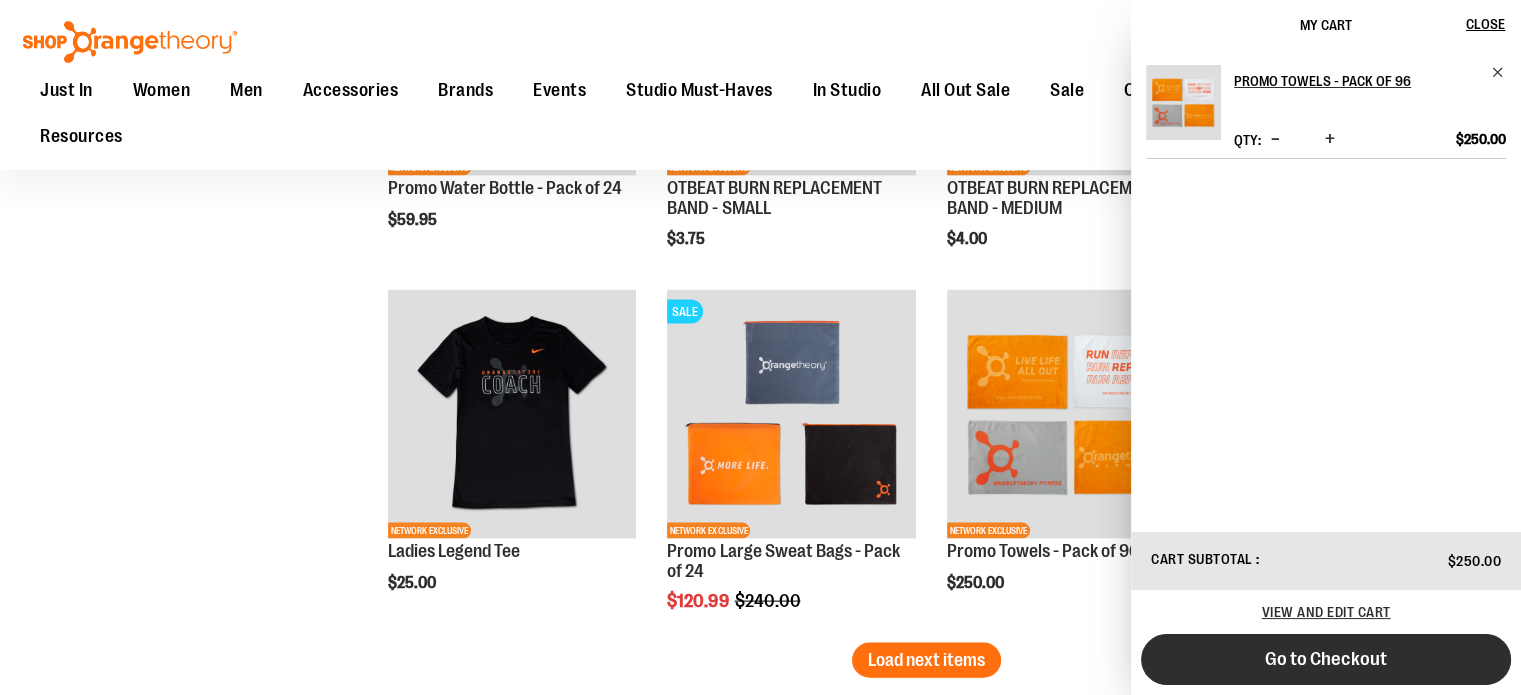click on "Go to Checkout" at bounding box center (1326, 659) 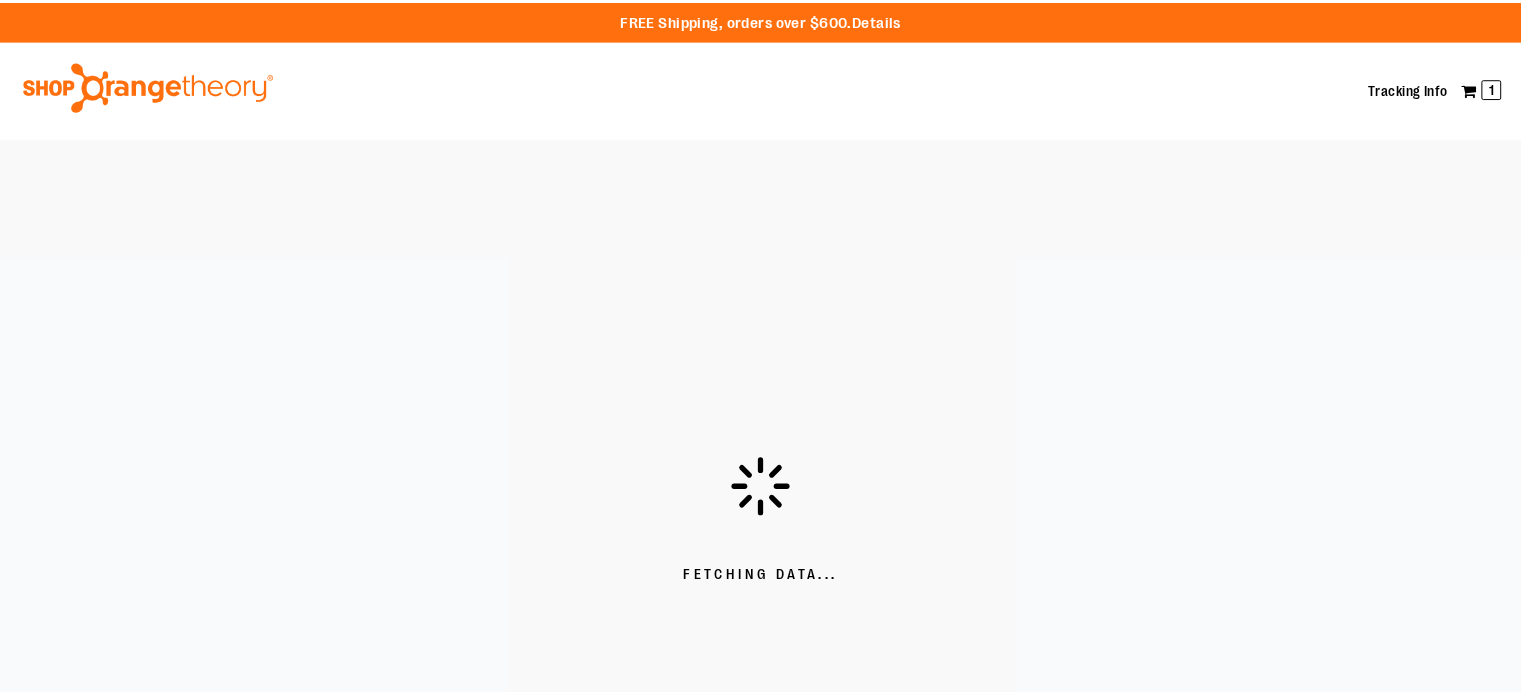 scroll, scrollTop: 0, scrollLeft: 0, axis: both 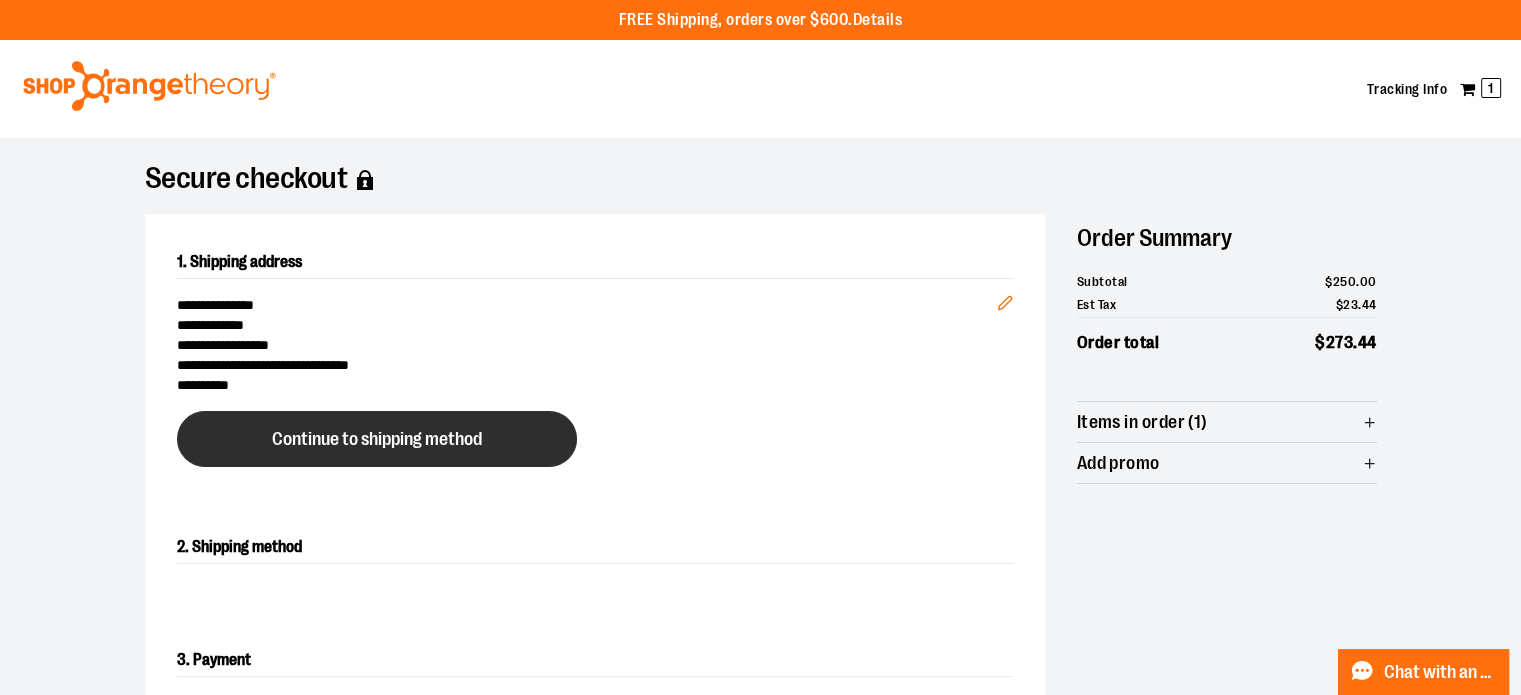click on "Continue to shipping method" at bounding box center [377, 439] 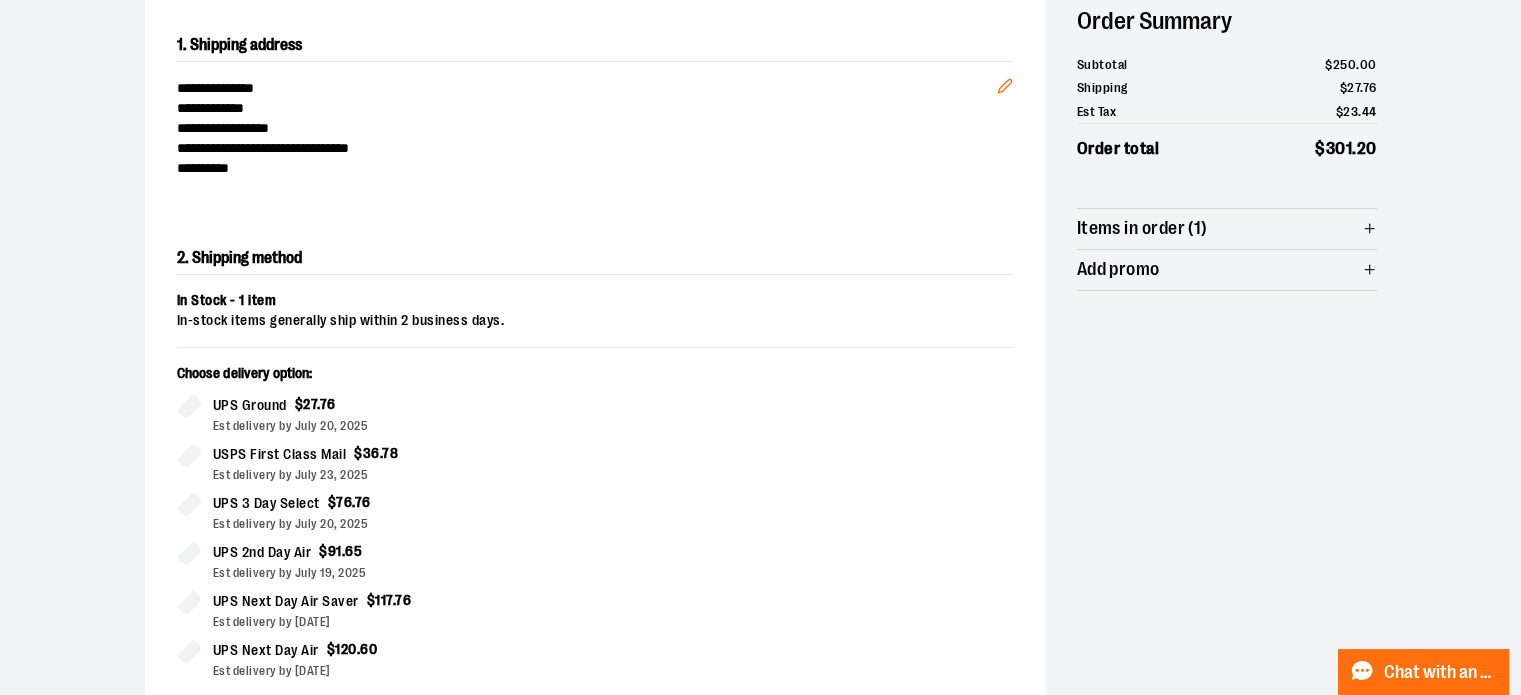 scroll, scrollTop: 341, scrollLeft: 0, axis: vertical 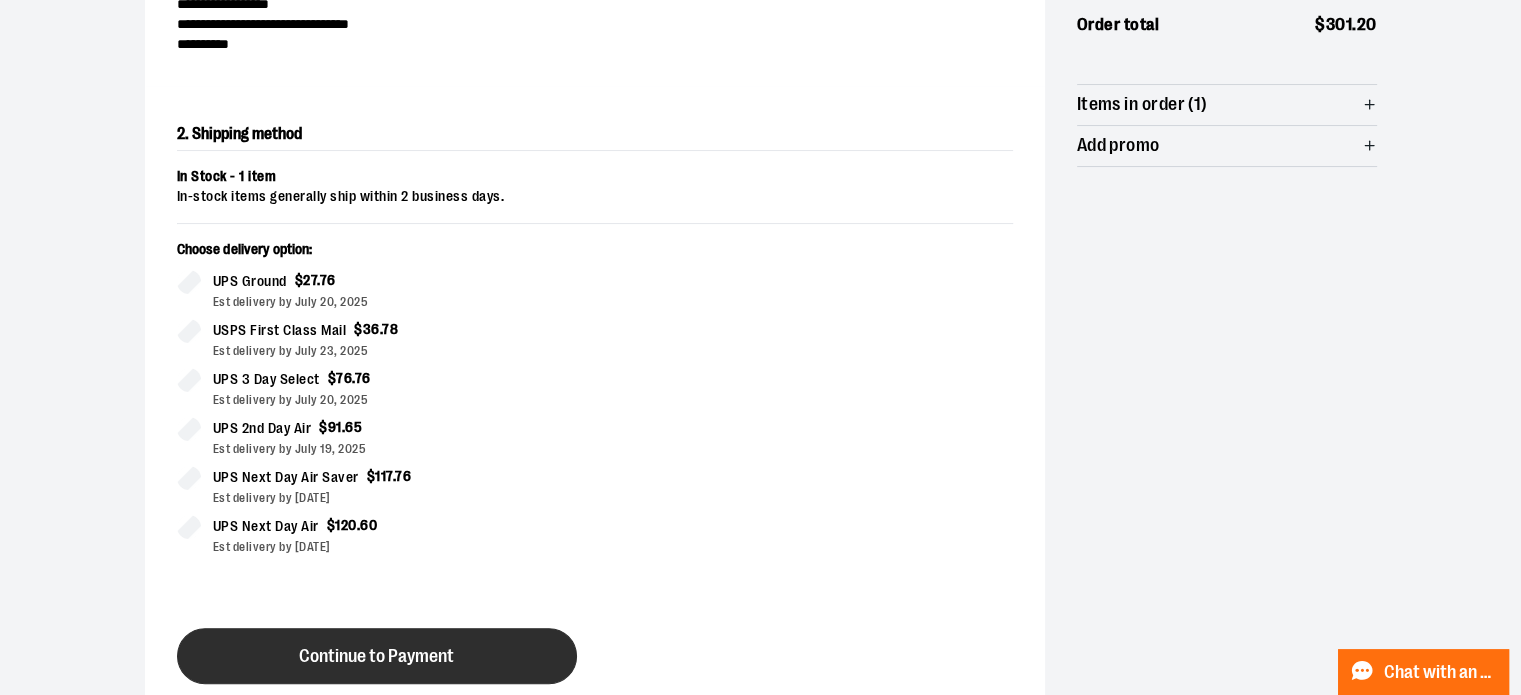 click on "Continue to Payment" at bounding box center (377, 656) 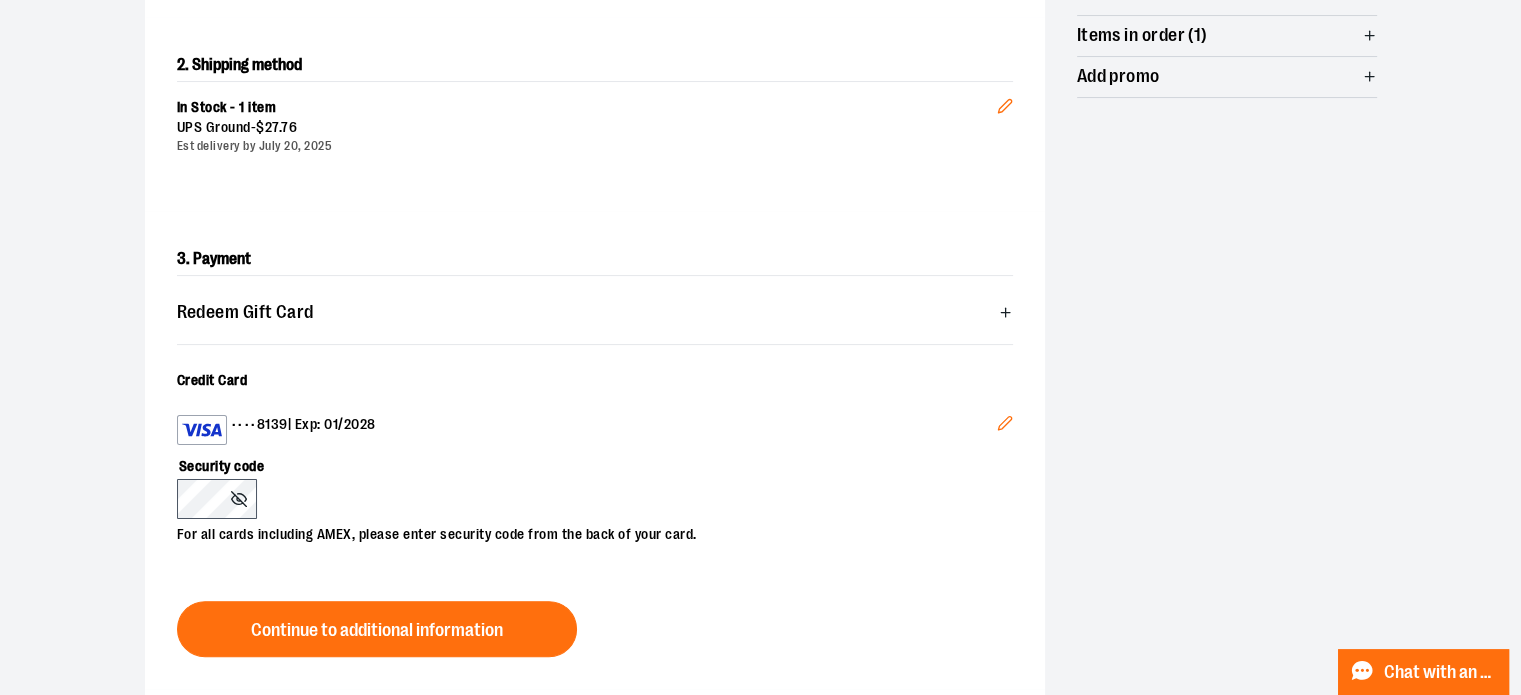 scroll, scrollTop: 541, scrollLeft: 0, axis: vertical 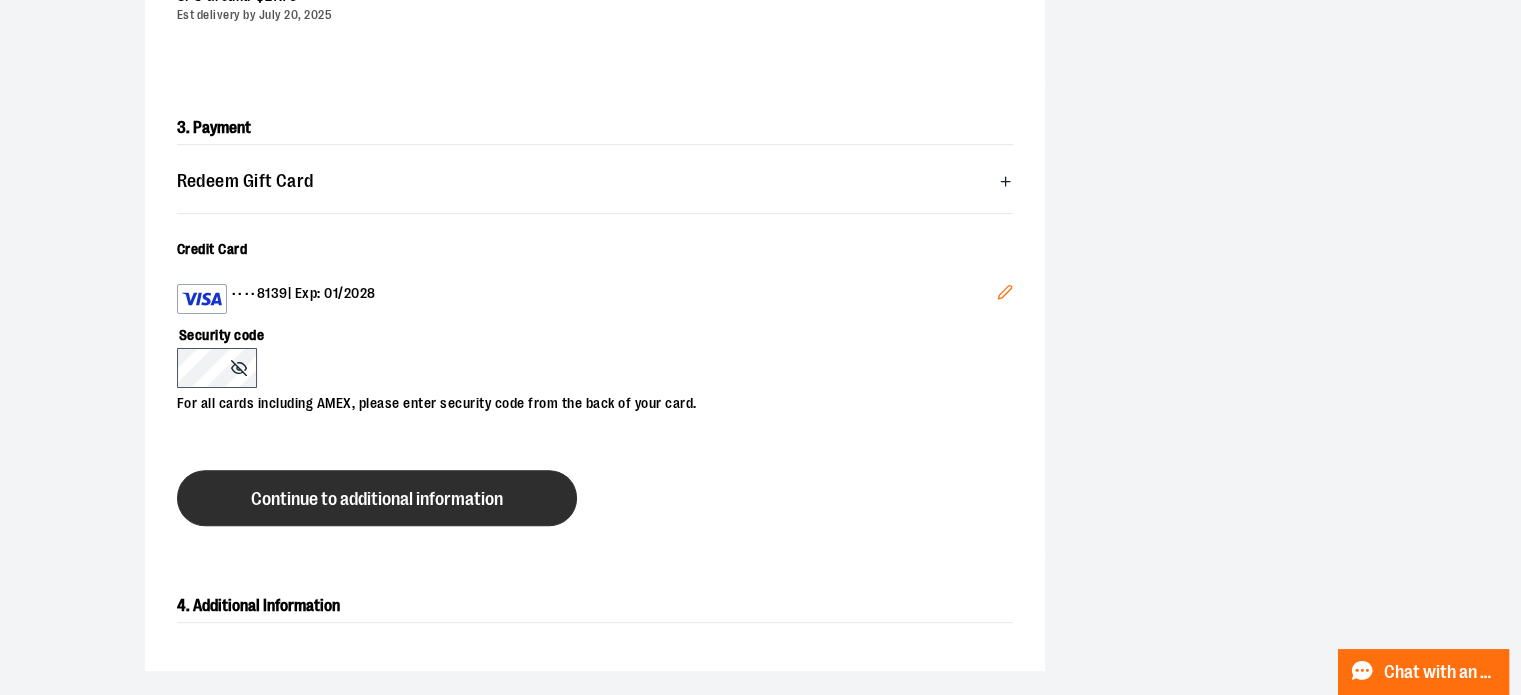 click on "Continue to additional information" at bounding box center [377, 499] 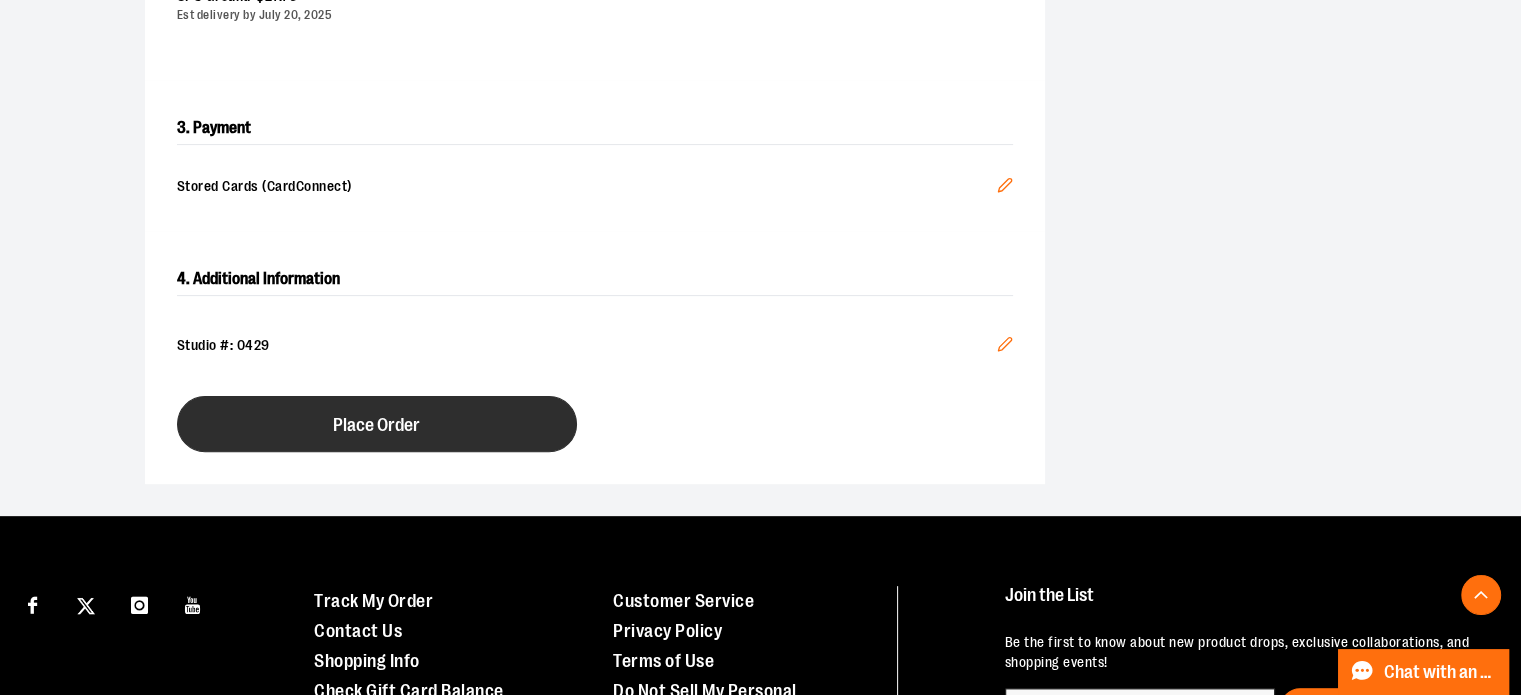 click on "Place Order" at bounding box center [376, 425] 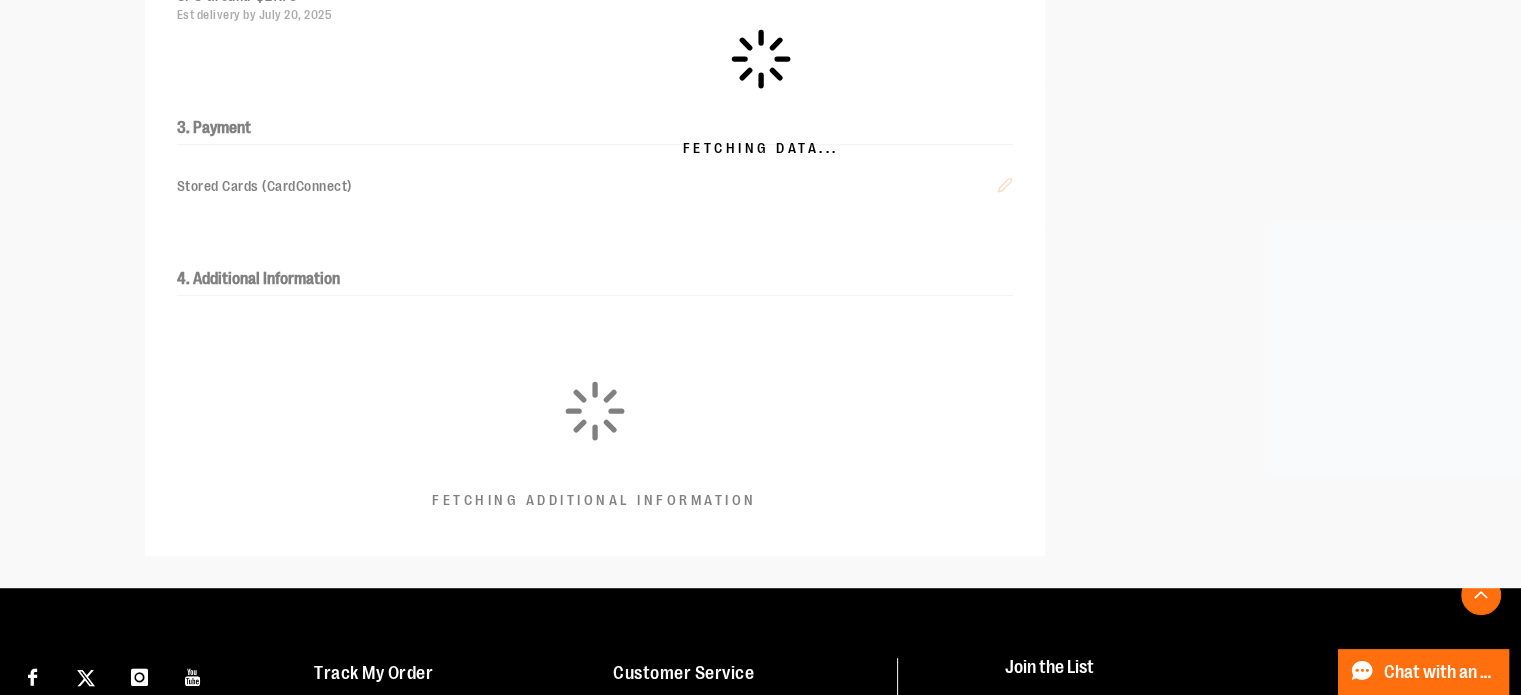 click at bounding box center (760, 154) 